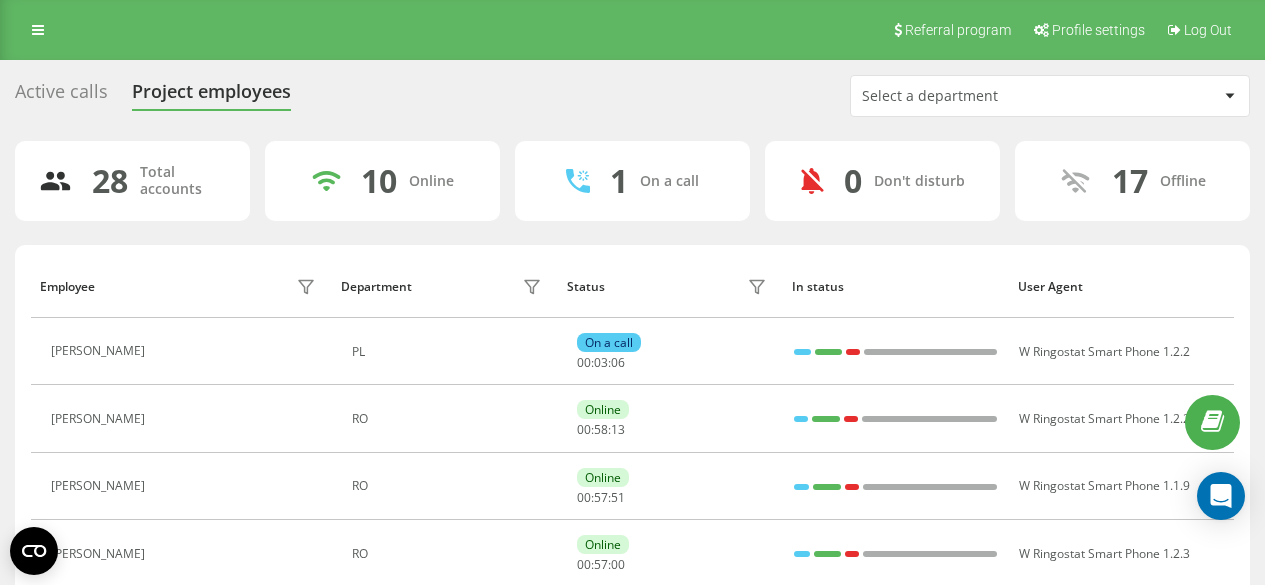 scroll, scrollTop: 0, scrollLeft: 0, axis: both 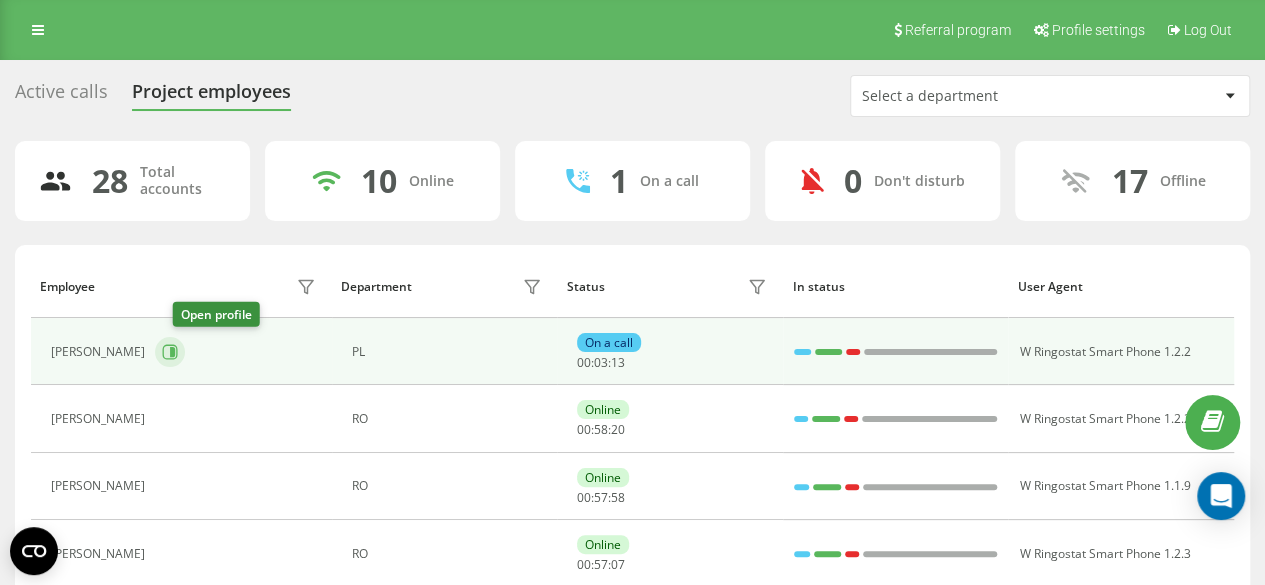 click at bounding box center [170, 352] 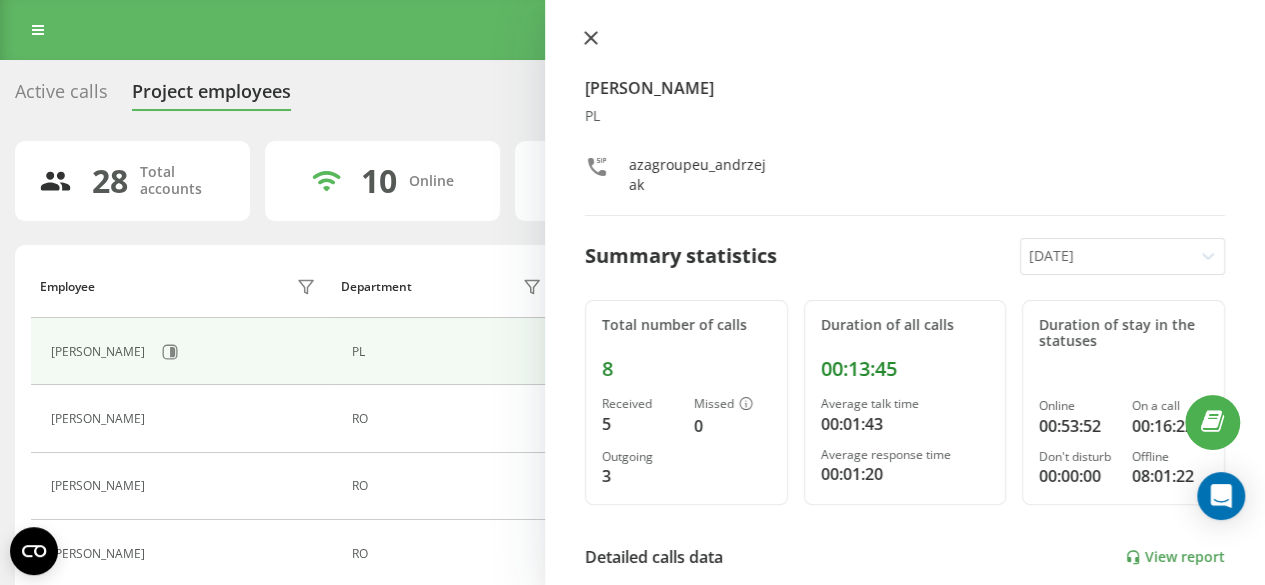 click 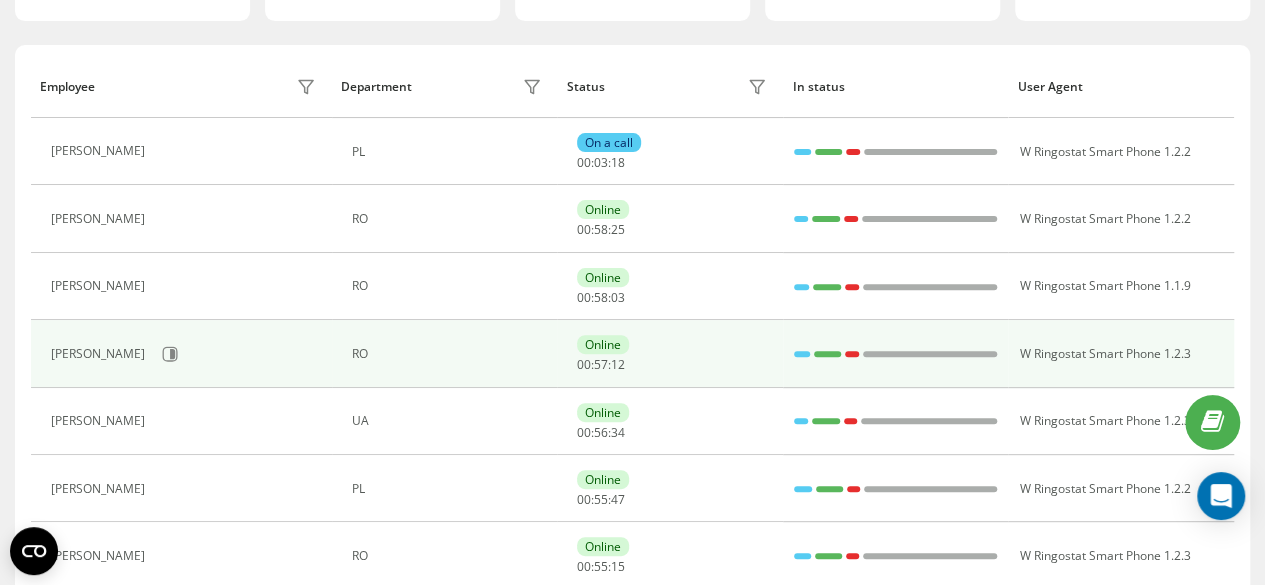 scroll, scrollTop: 400, scrollLeft: 0, axis: vertical 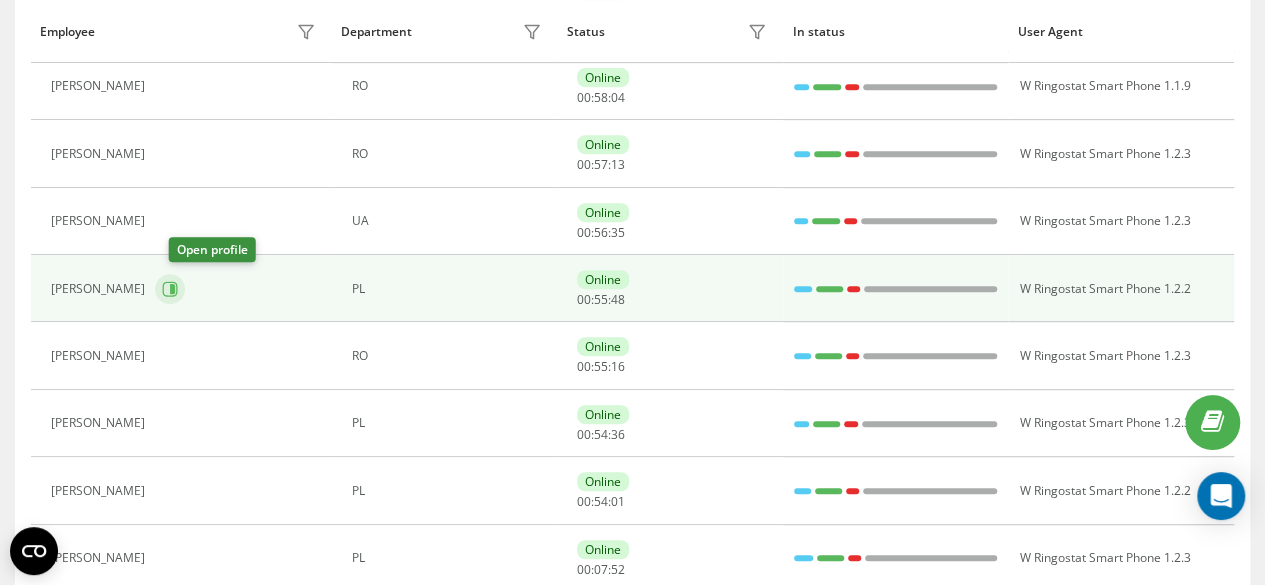 click at bounding box center [170, 289] 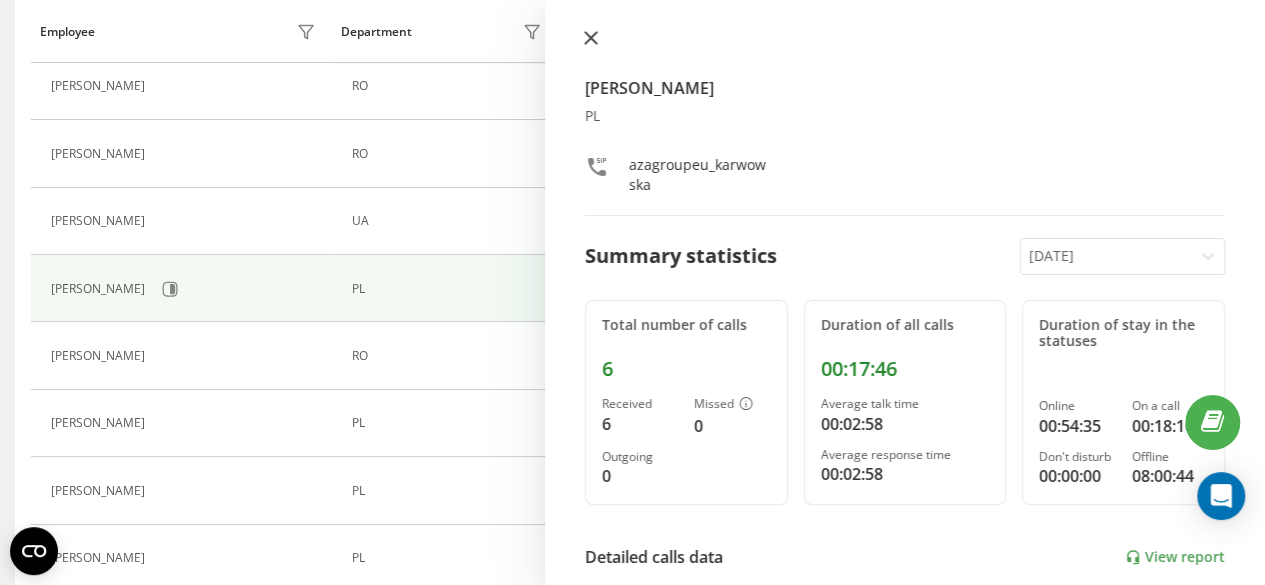 click 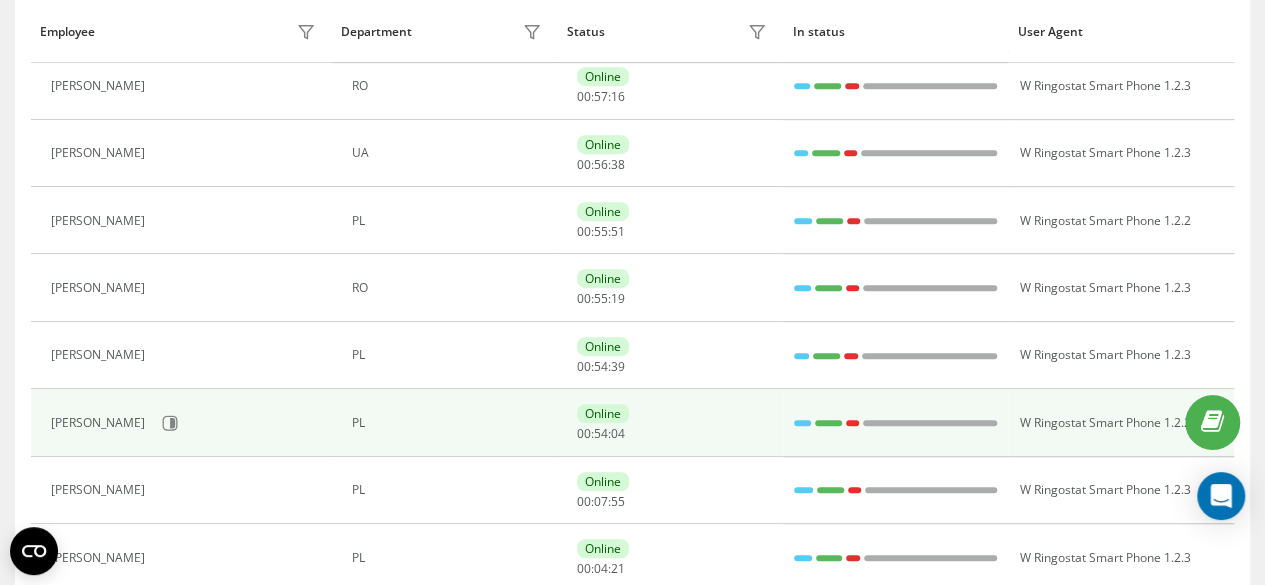 scroll, scrollTop: 500, scrollLeft: 0, axis: vertical 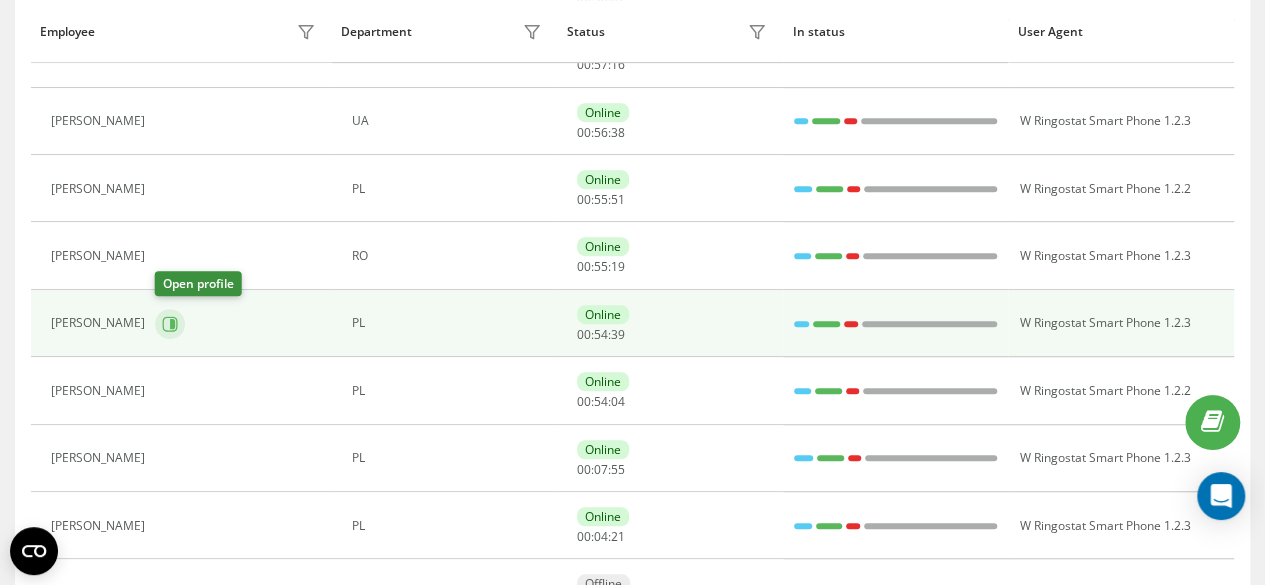 click 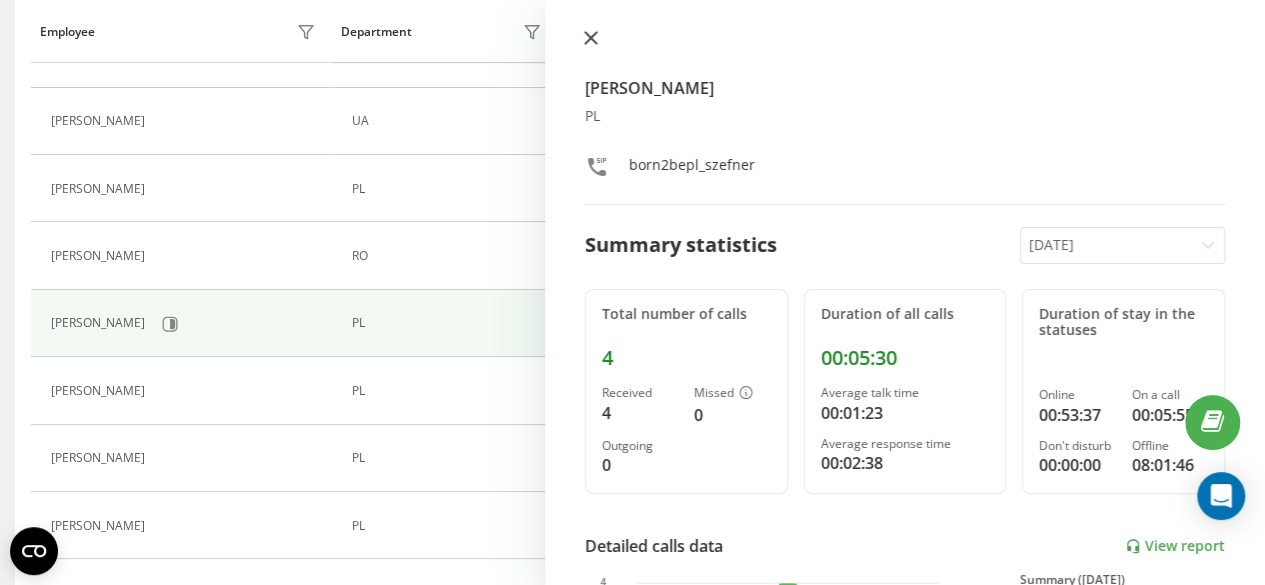 click 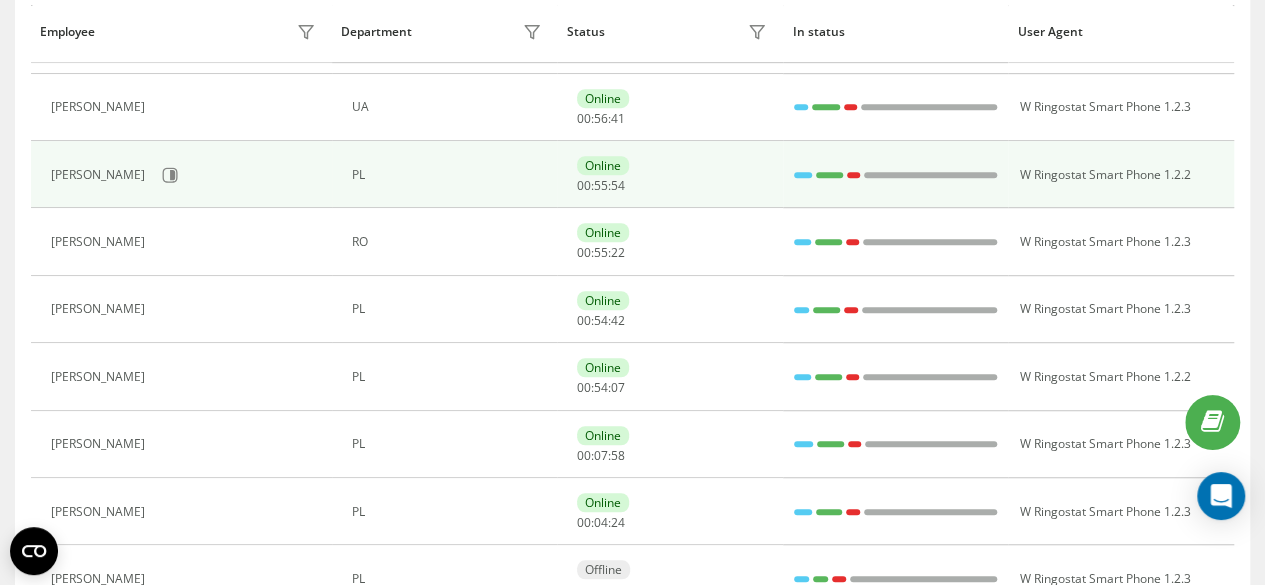 scroll, scrollTop: 600, scrollLeft: 0, axis: vertical 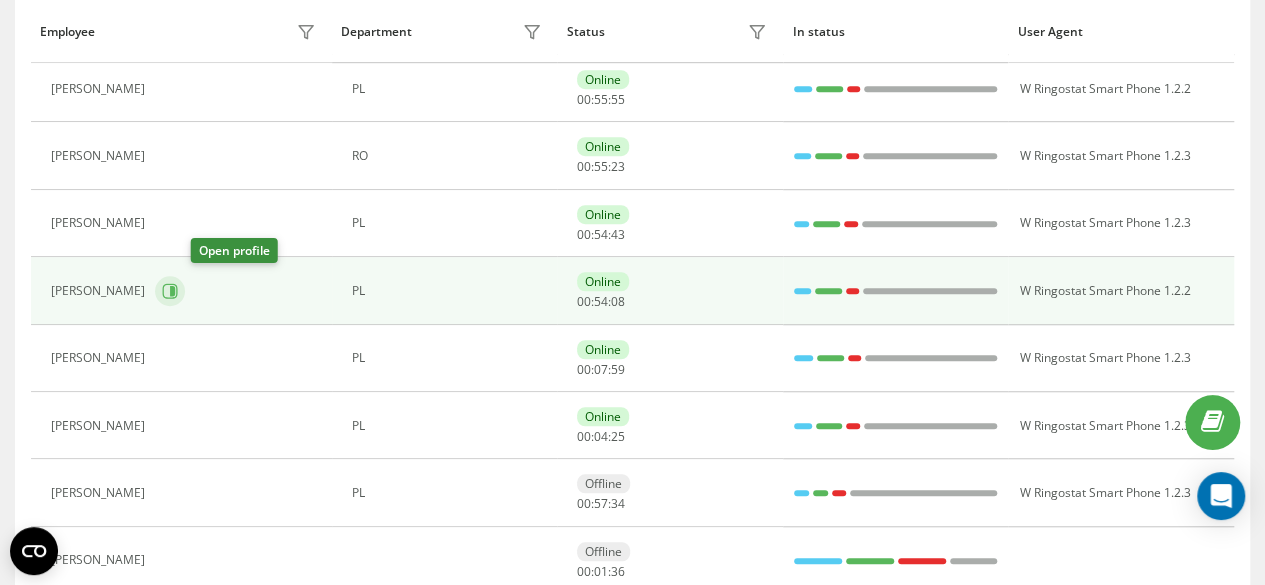 click 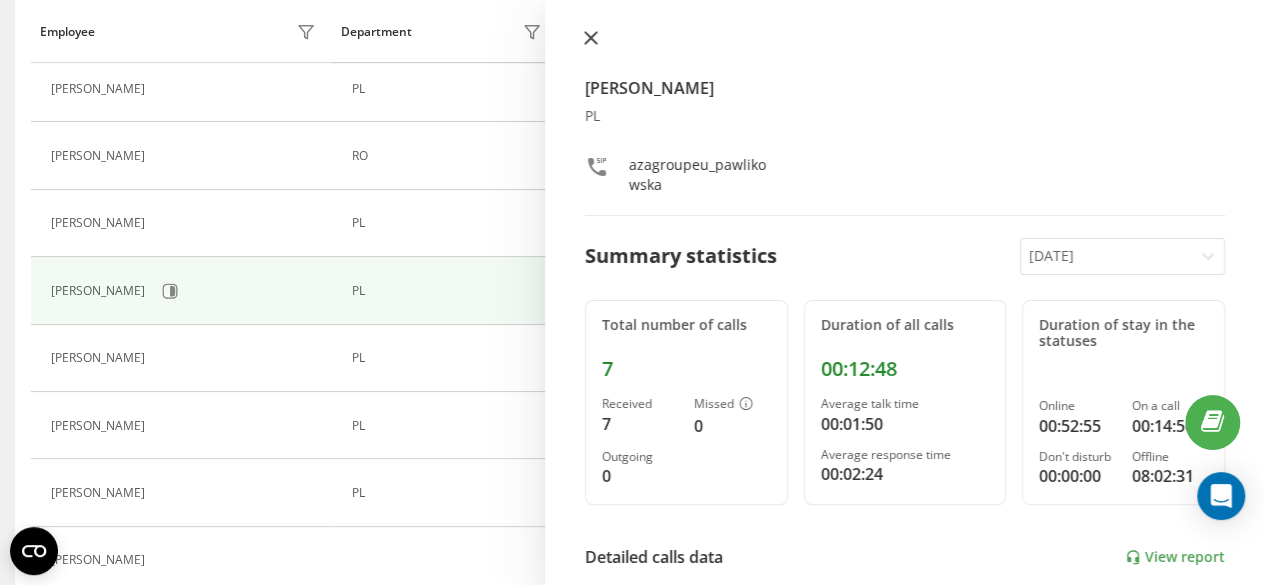 click 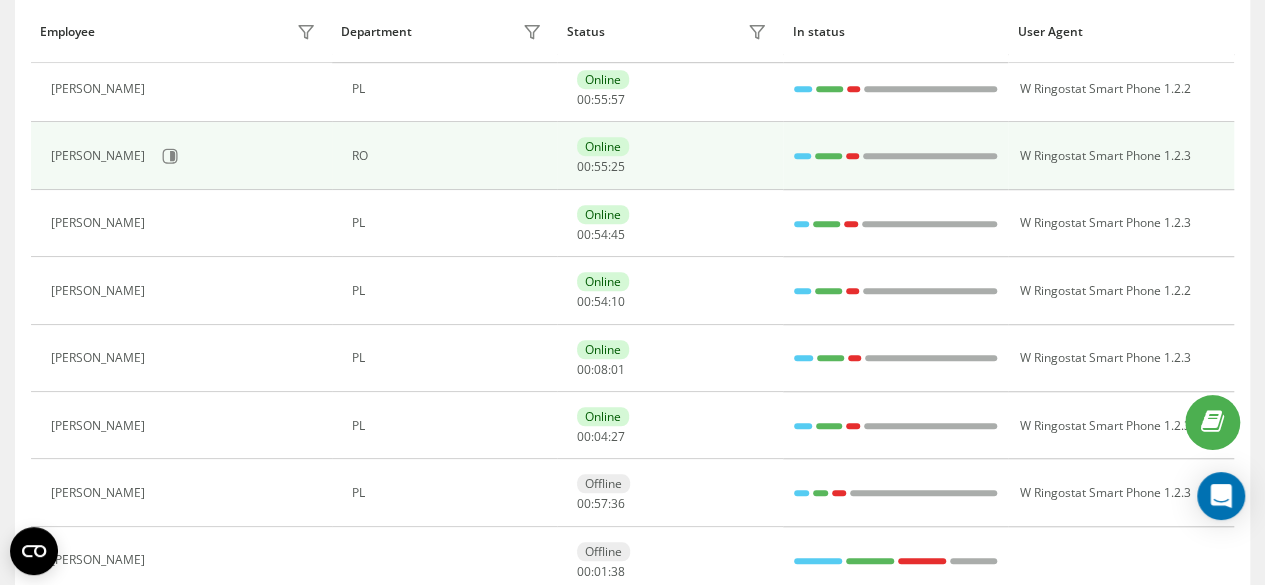 scroll, scrollTop: 500, scrollLeft: 0, axis: vertical 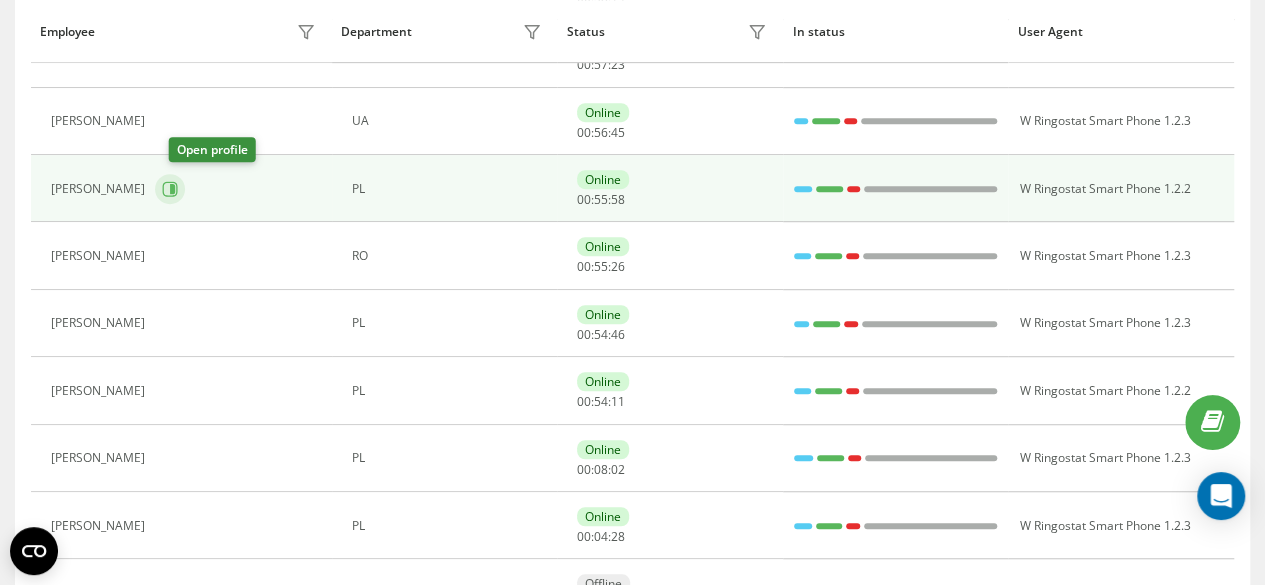 click at bounding box center [170, 189] 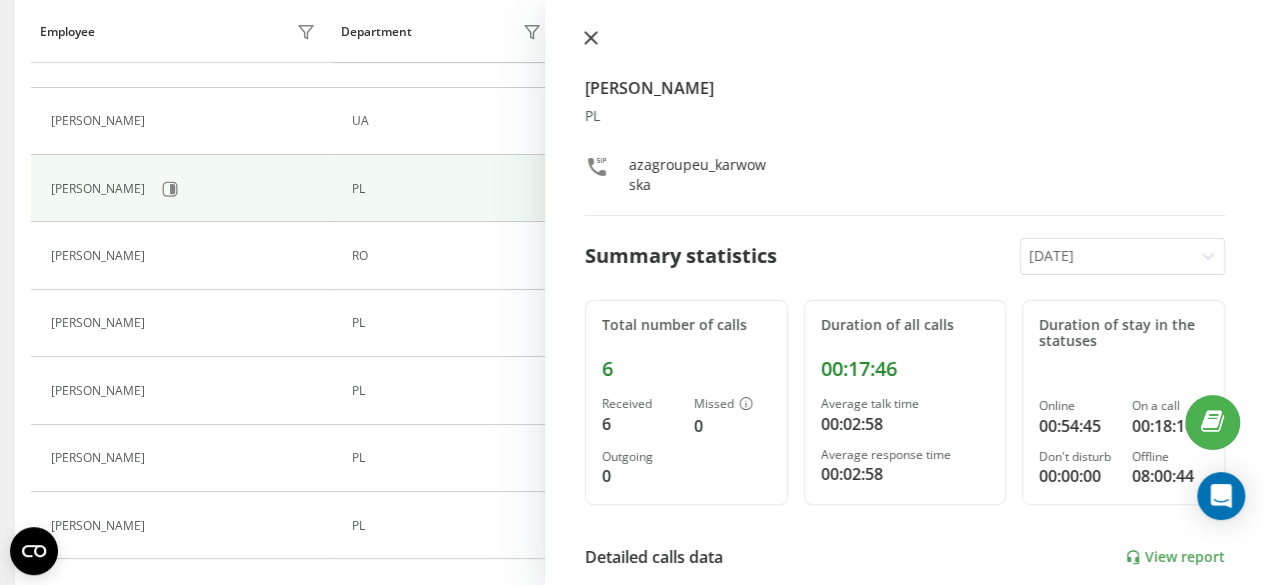 click at bounding box center (591, 39) 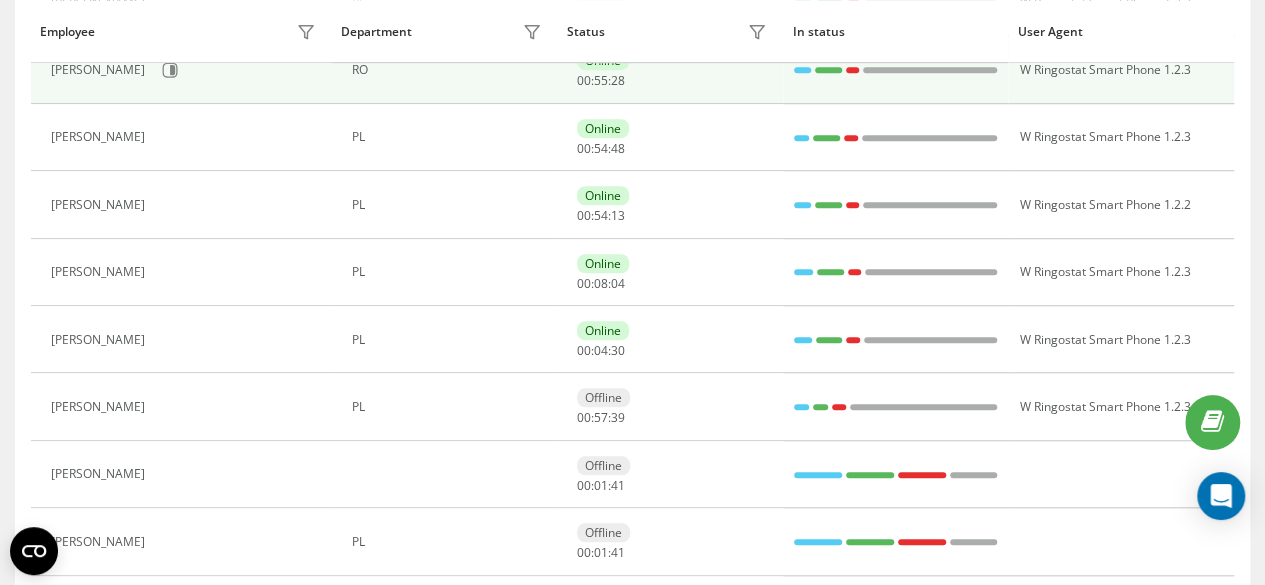 scroll, scrollTop: 700, scrollLeft: 0, axis: vertical 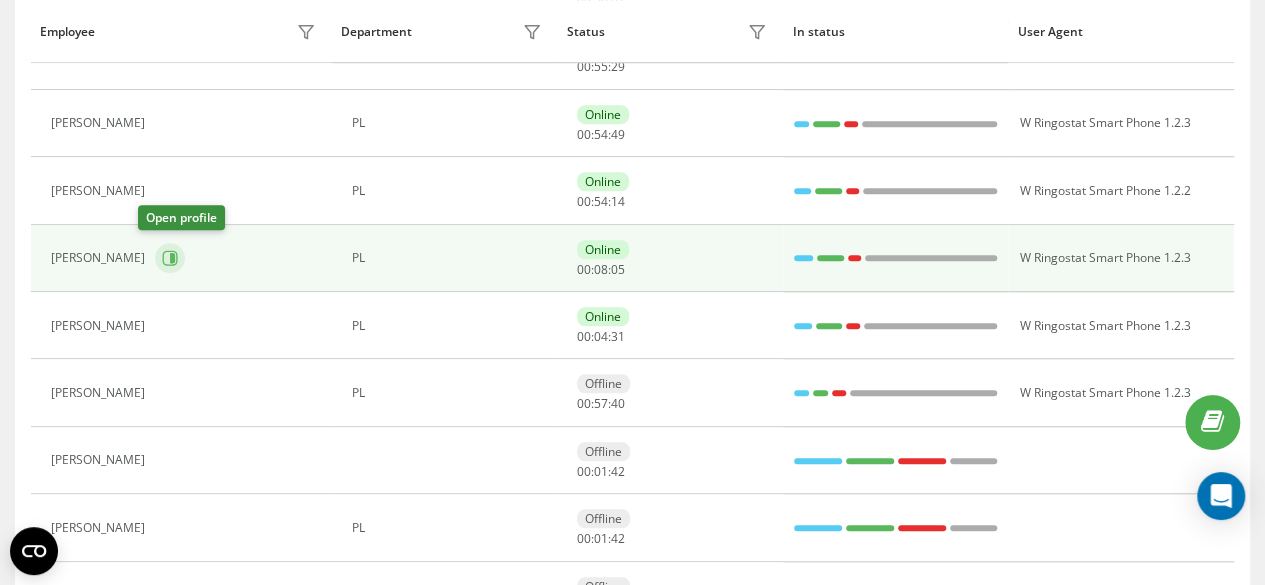 click 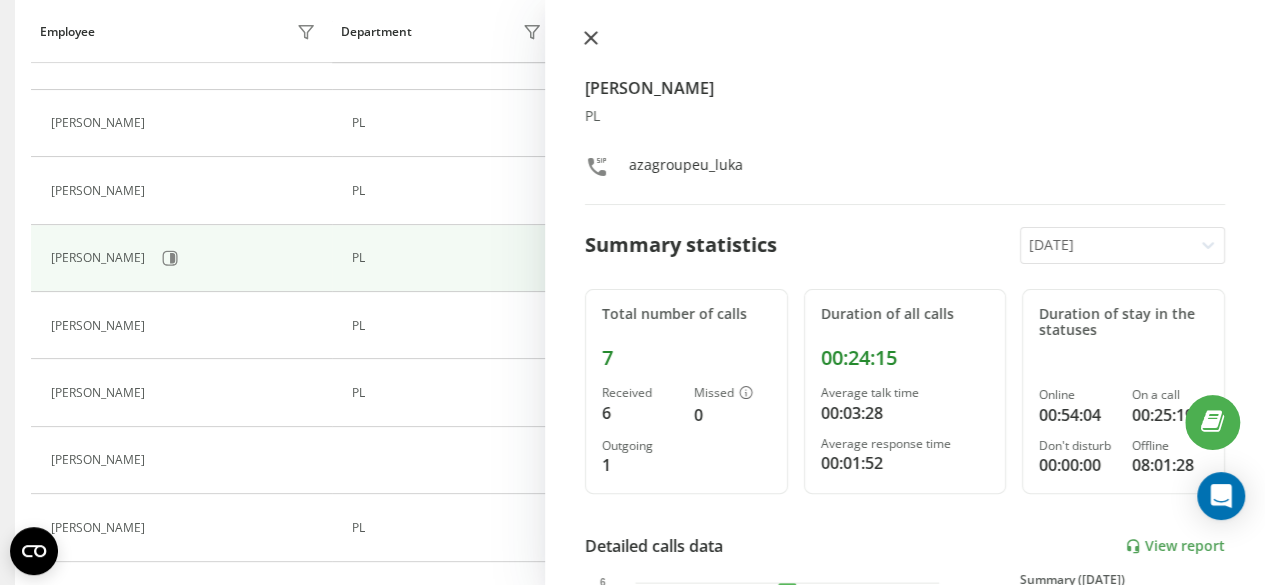 click 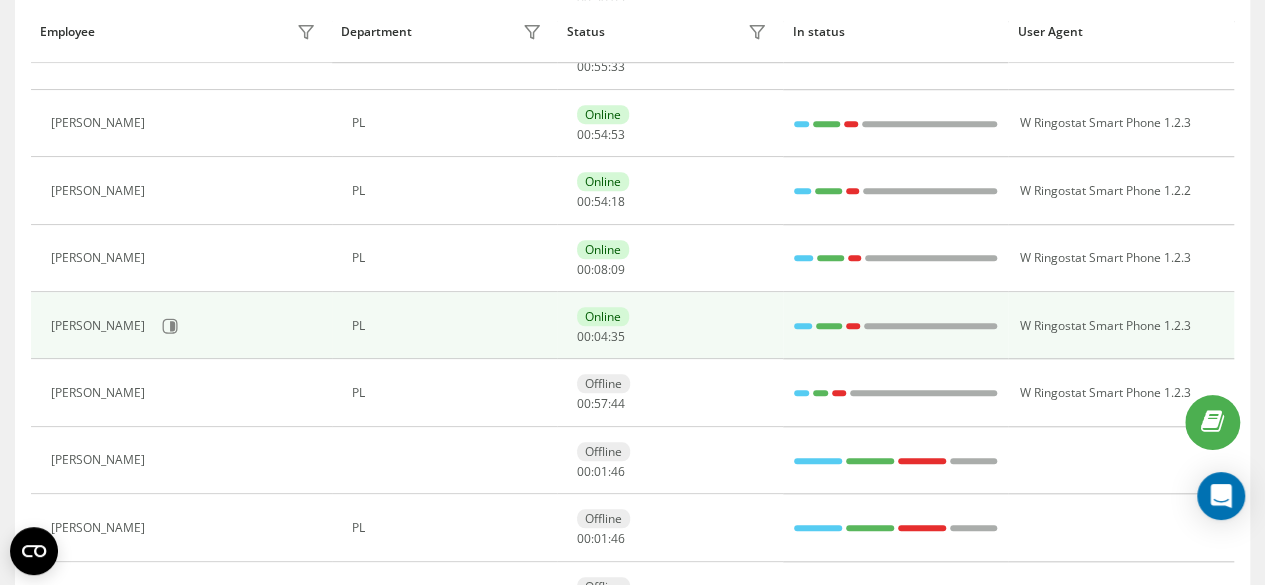 click on "[PERSON_NAME]" at bounding box center (181, 325) 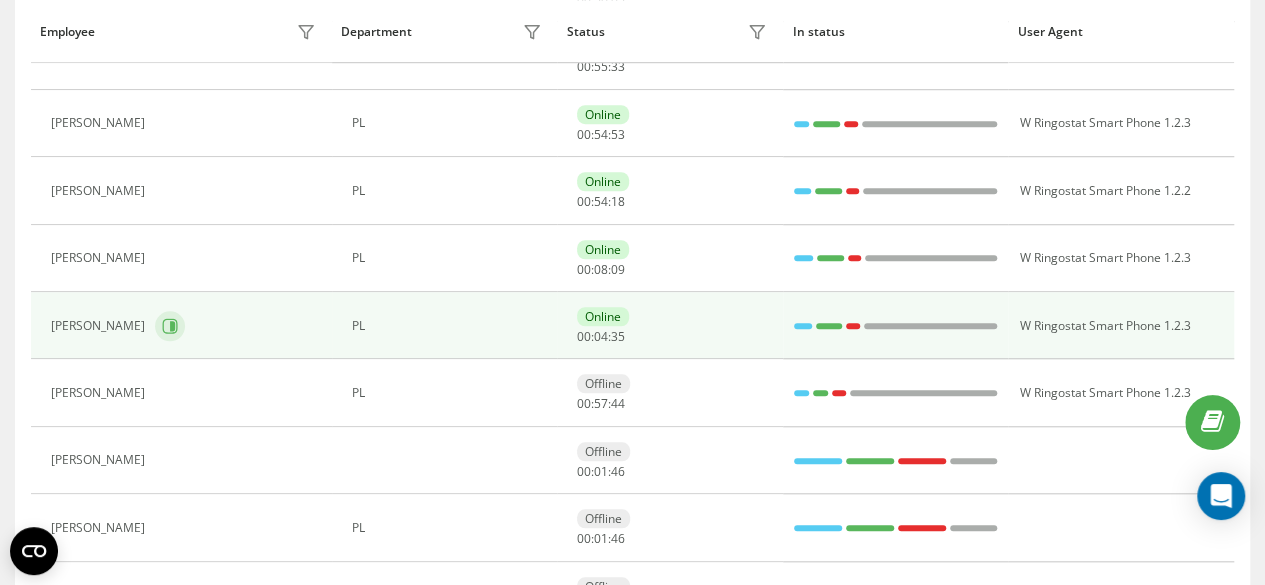 click 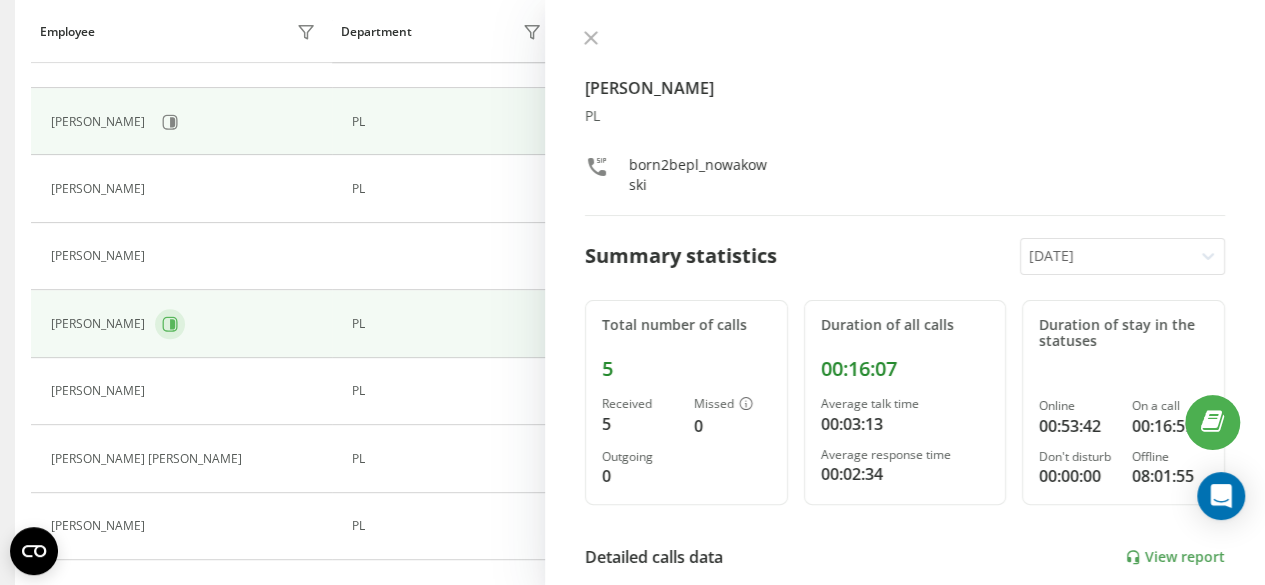 scroll, scrollTop: 900, scrollLeft: 0, axis: vertical 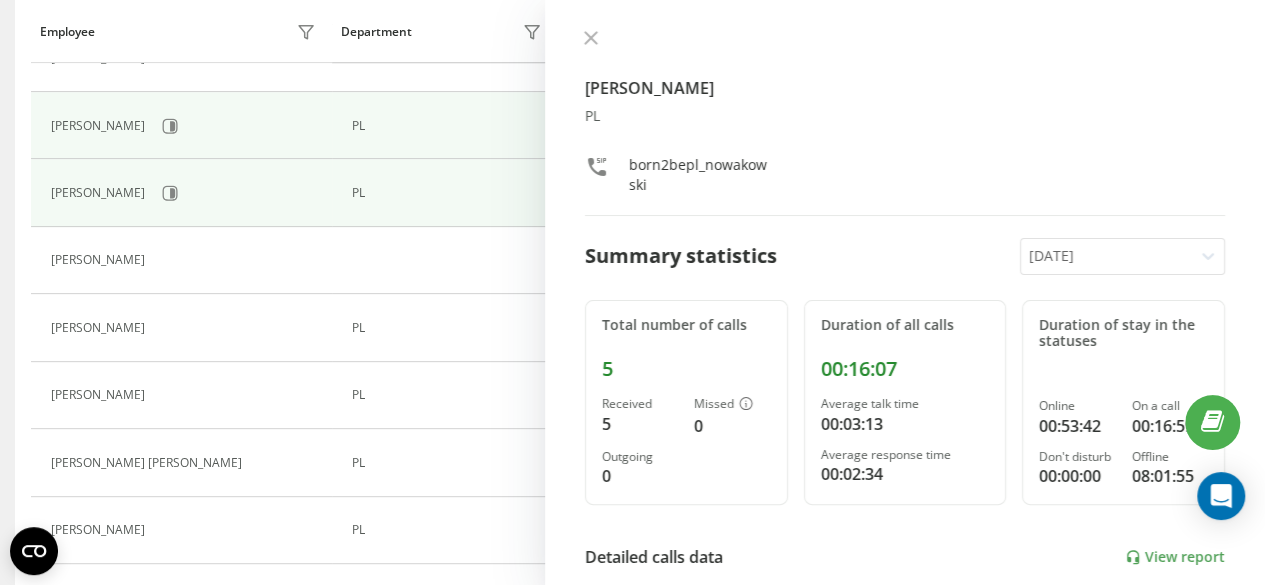 click on "[PERSON_NAME]" at bounding box center [186, 193] 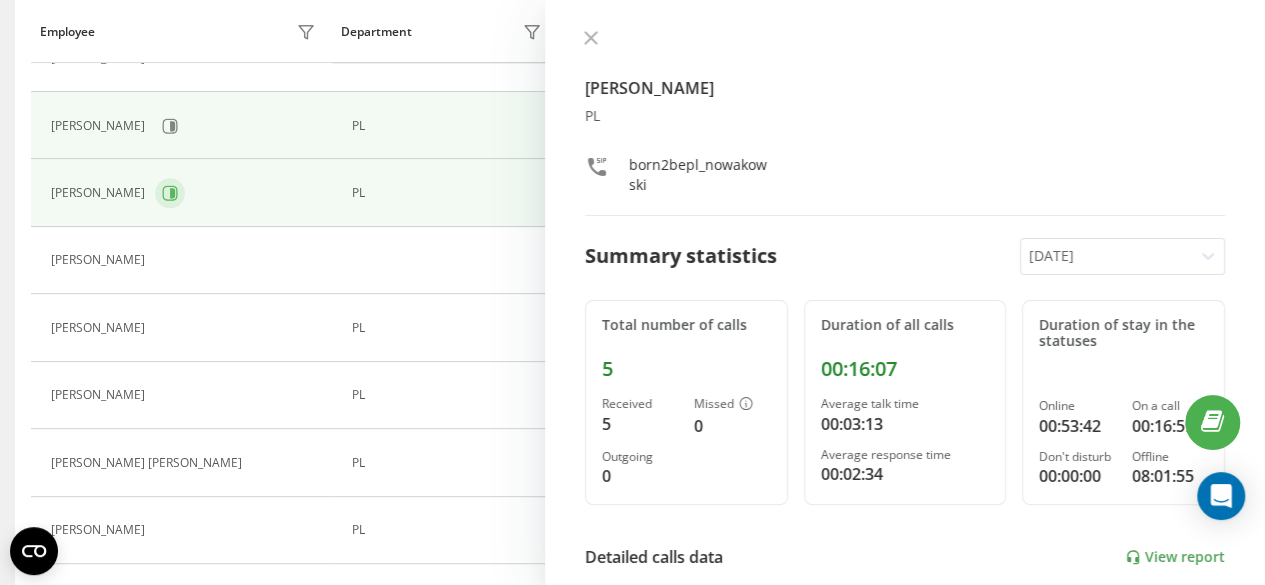 click at bounding box center [170, 193] 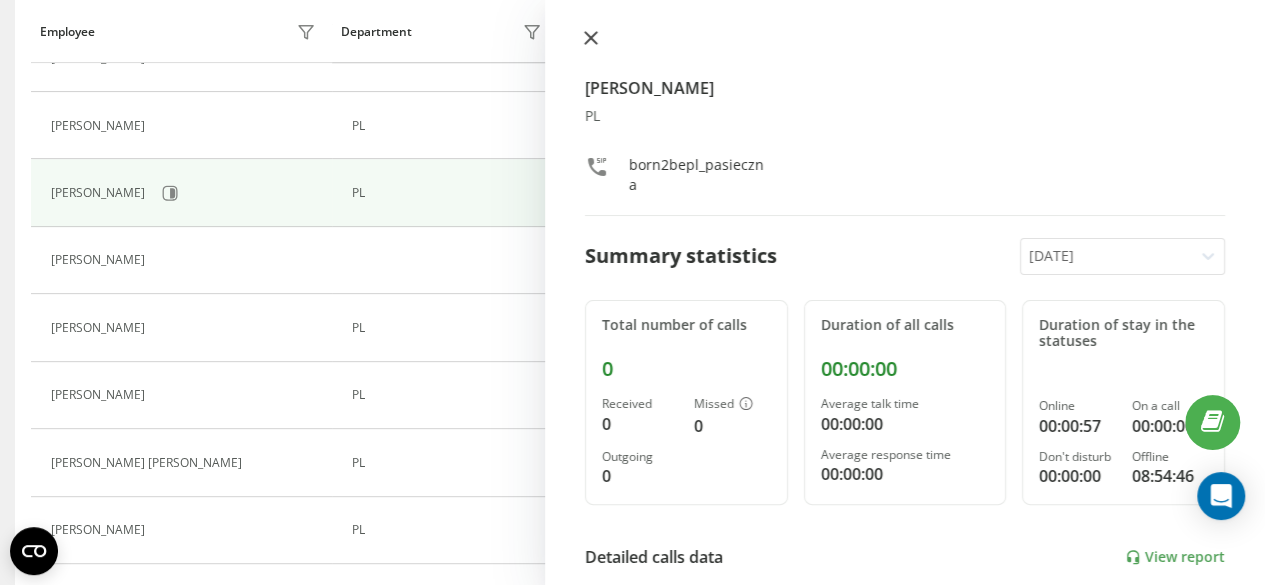 click at bounding box center (591, 39) 